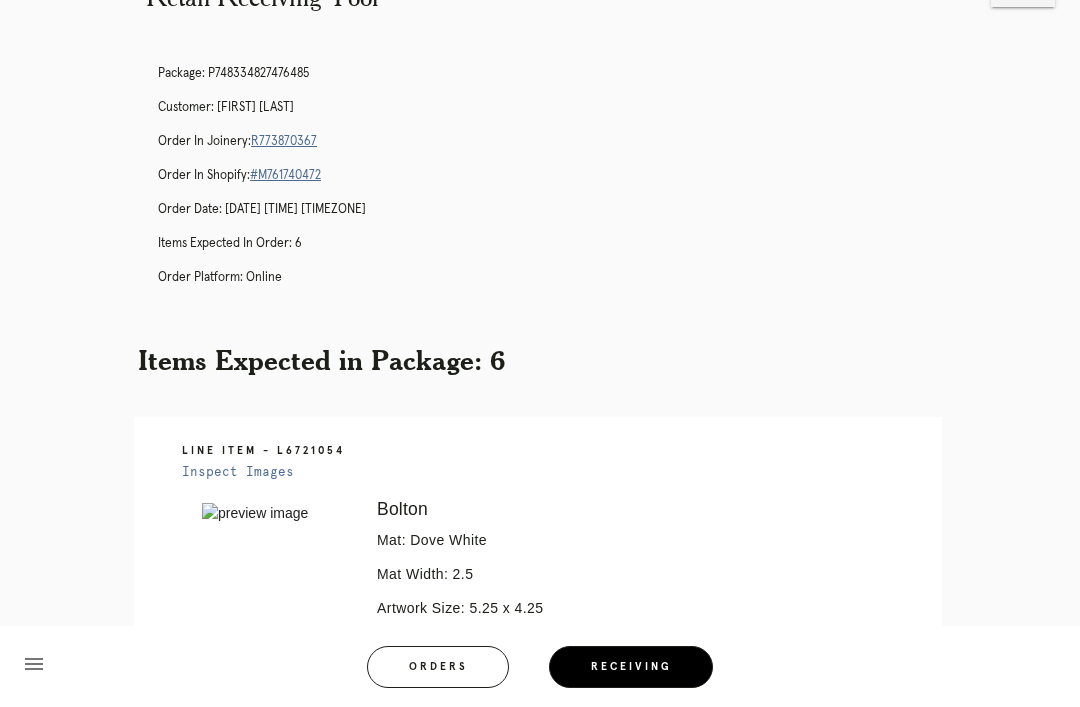 scroll, scrollTop: 0, scrollLeft: 0, axis: both 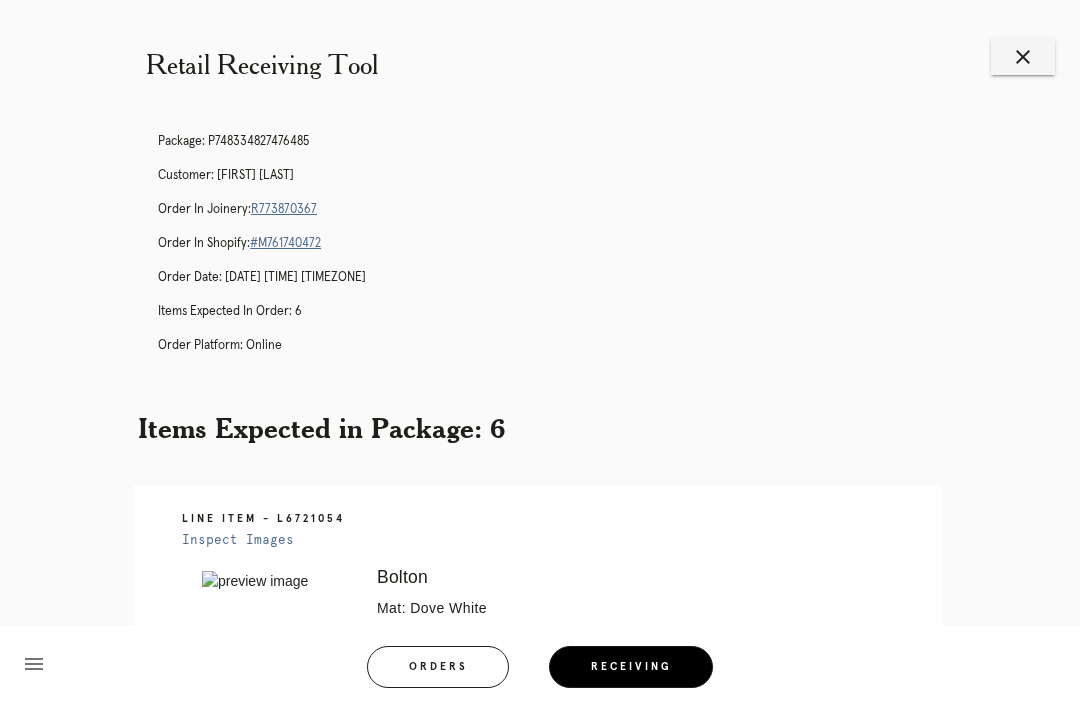 click on "Orders" at bounding box center (438, 667) 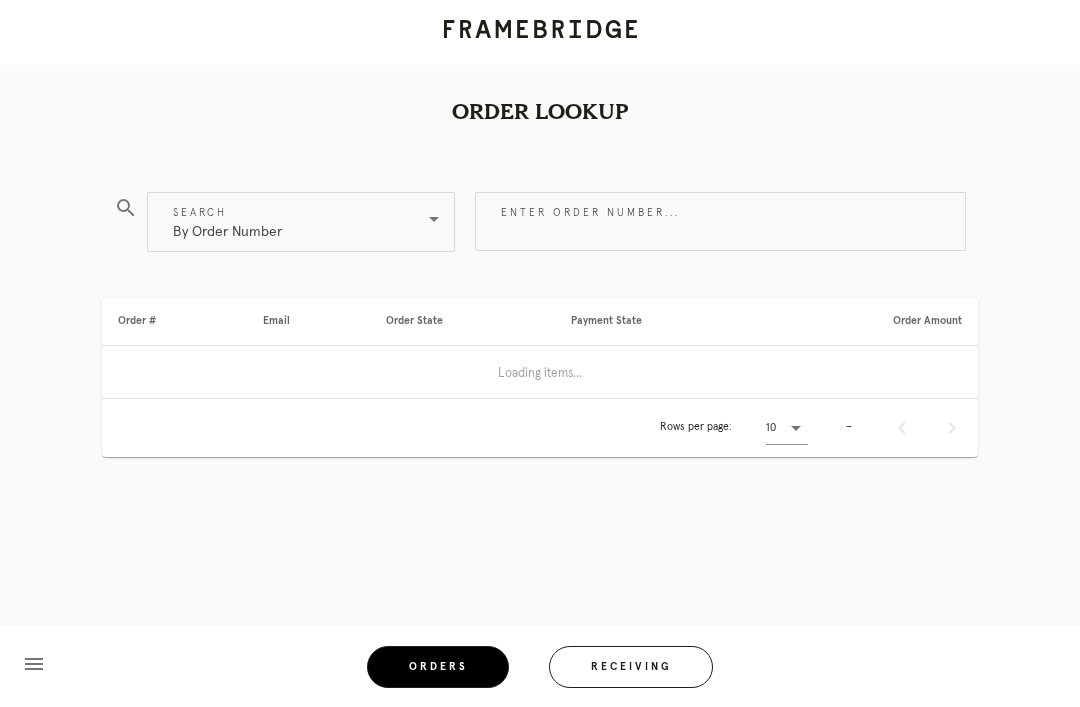 click on "Orders" at bounding box center (438, 667) 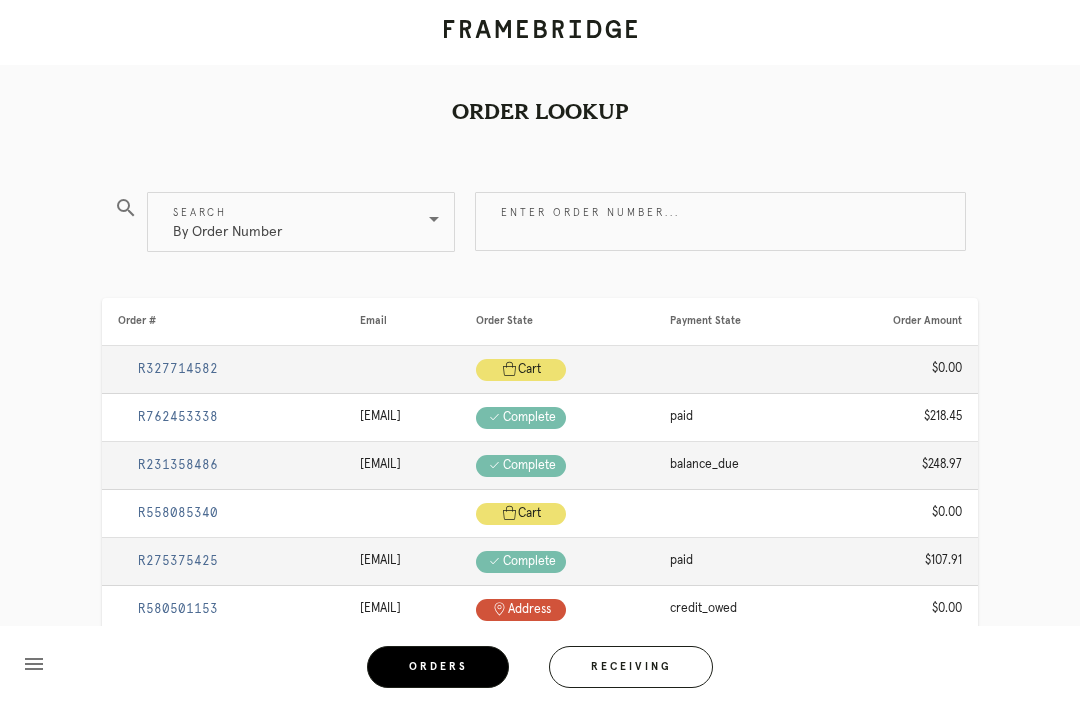 click on "Receiving" at bounding box center [631, 667] 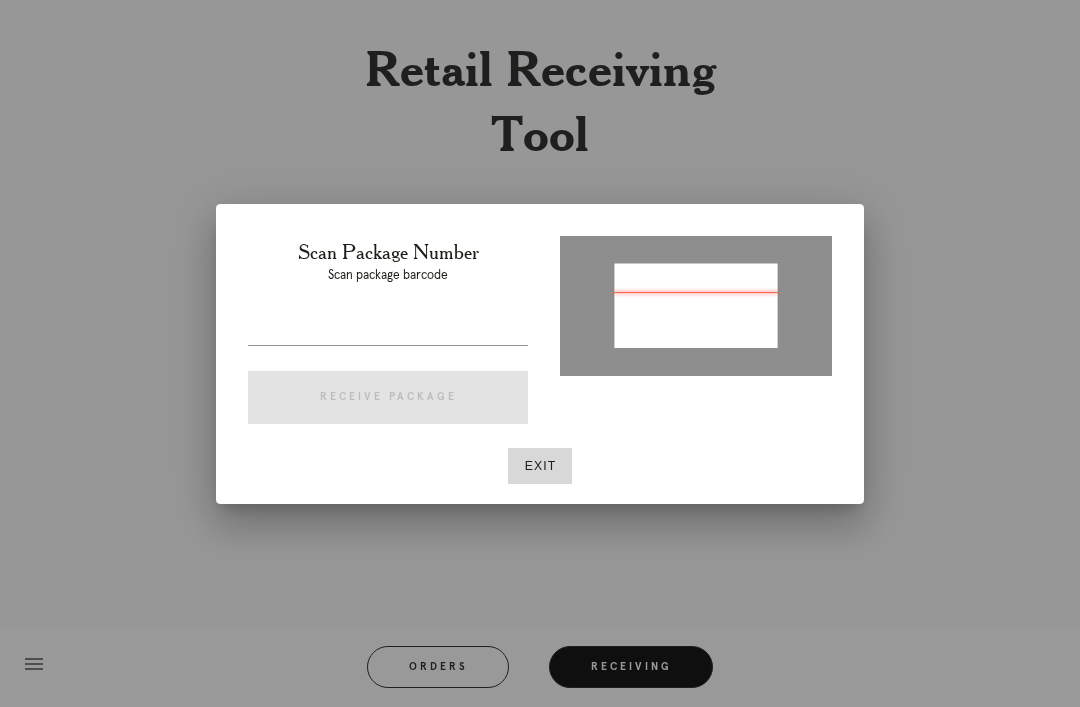 type on "P406619010703544" 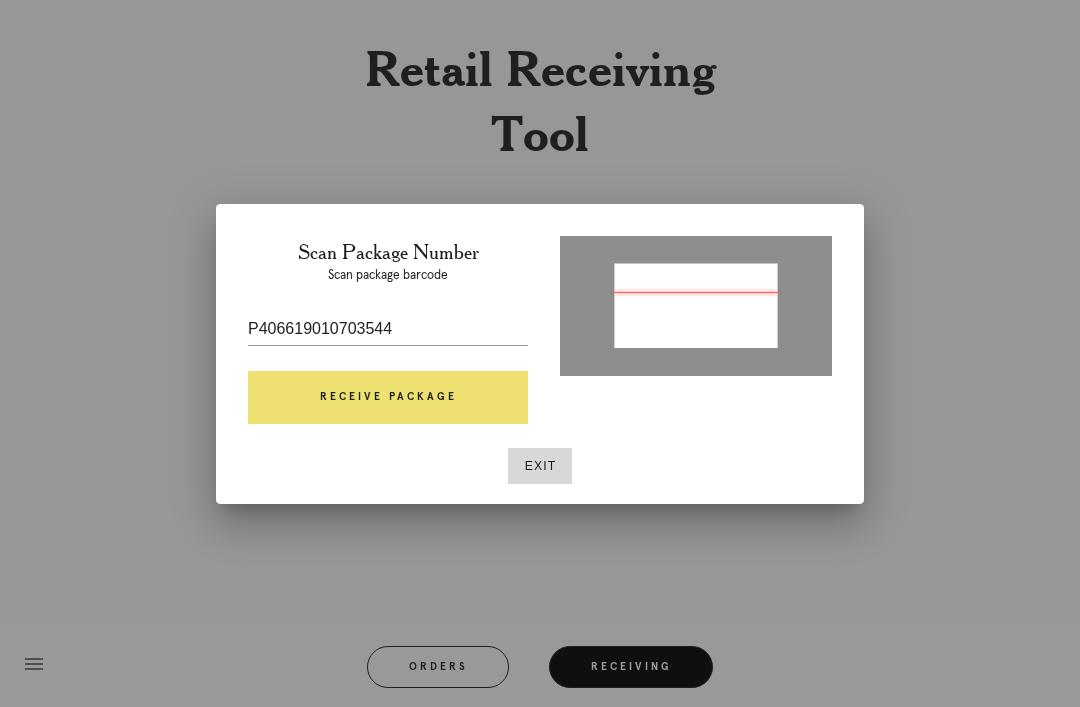 click on "Receive Package" at bounding box center (388, 398) 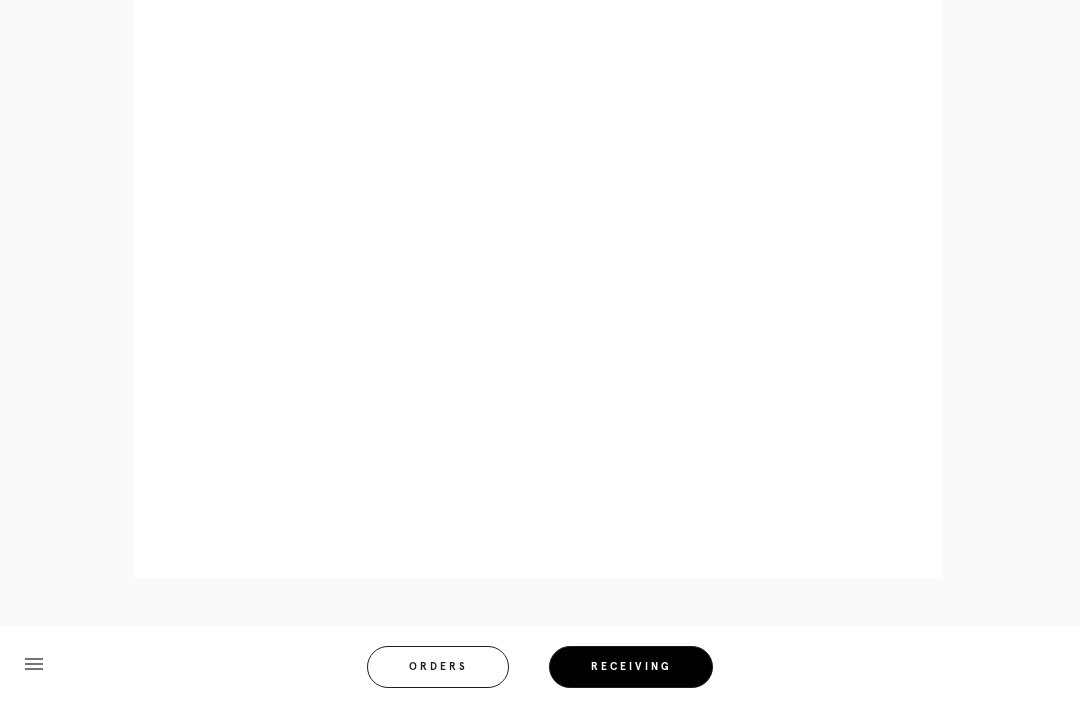 scroll, scrollTop: 928, scrollLeft: 0, axis: vertical 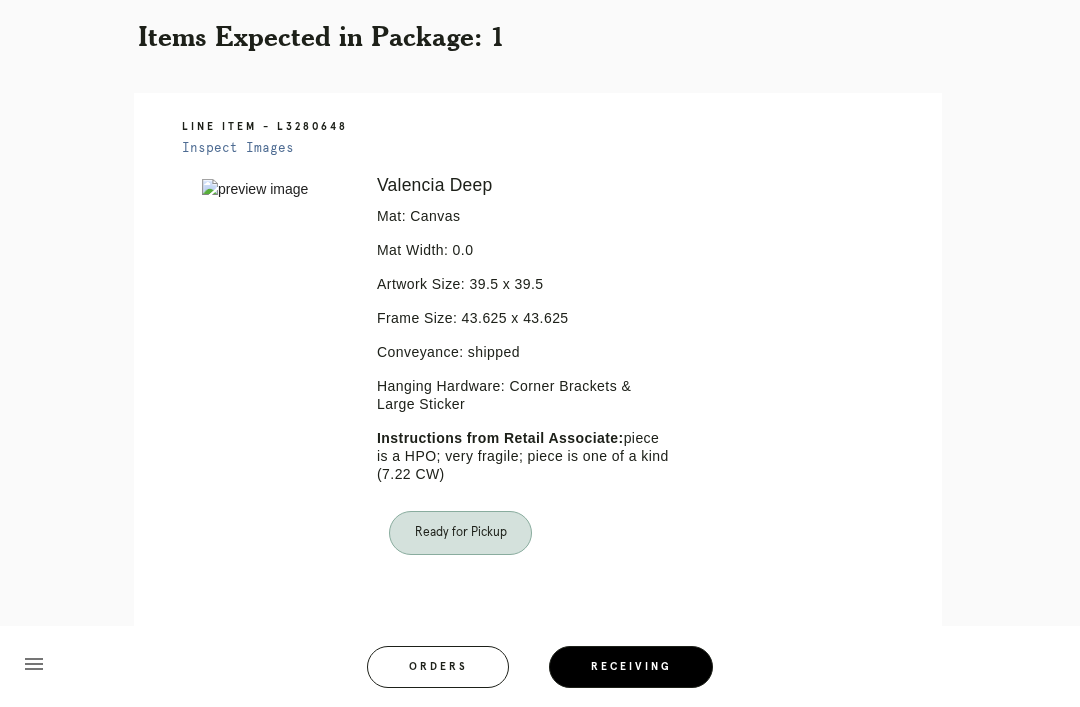 click on "Receiving" at bounding box center (631, 667) 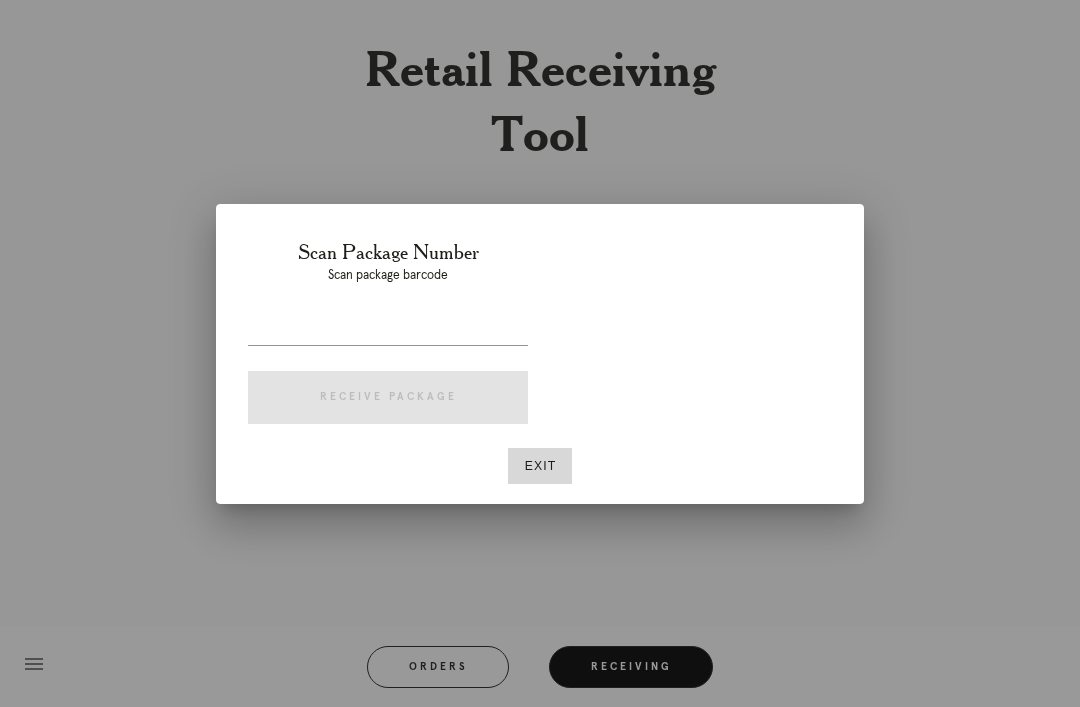 scroll, scrollTop: 0, scrollLeft: 0, axis: both 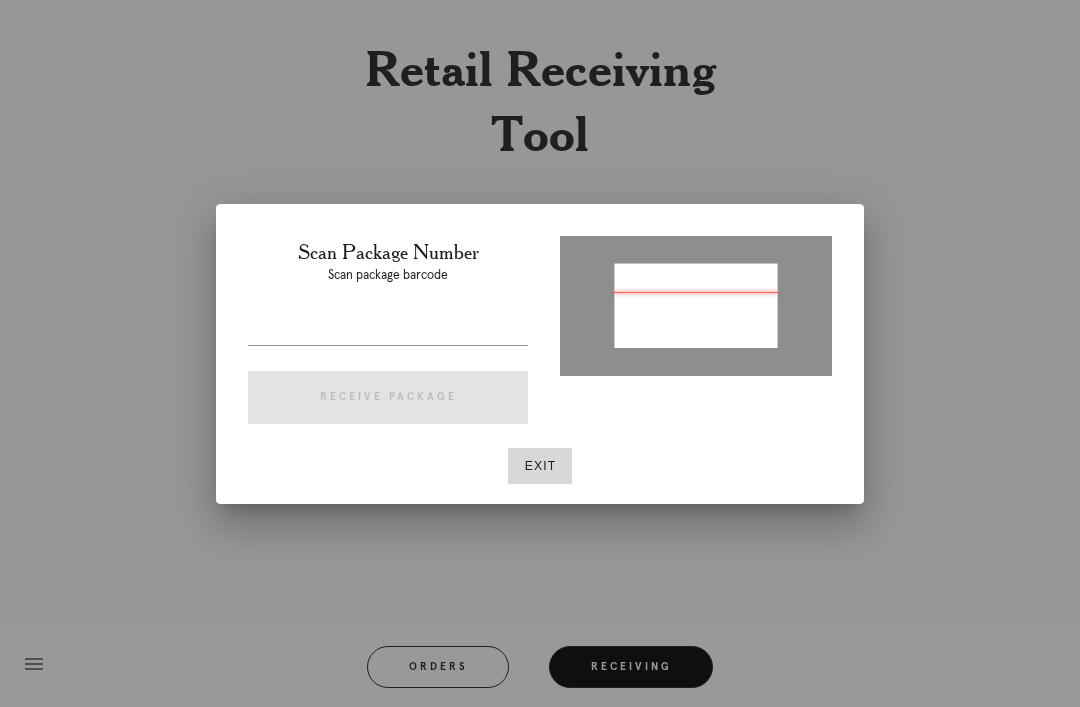 type on "P205246156722922" 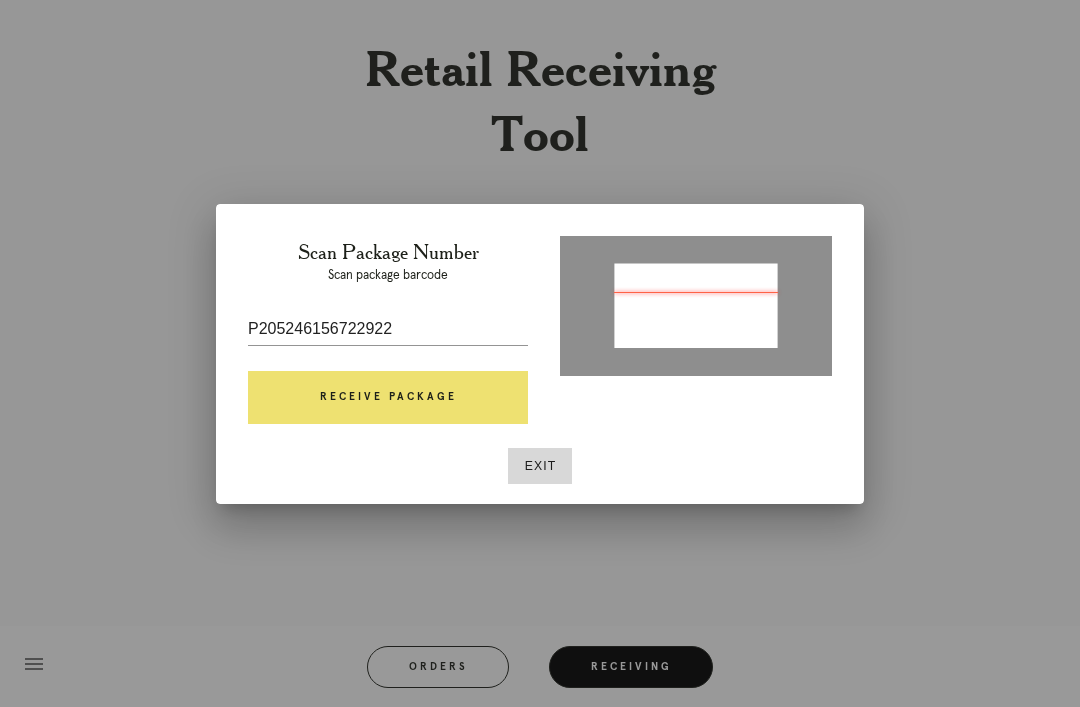 click on "Receive Package" at bounding box center [388, 398] 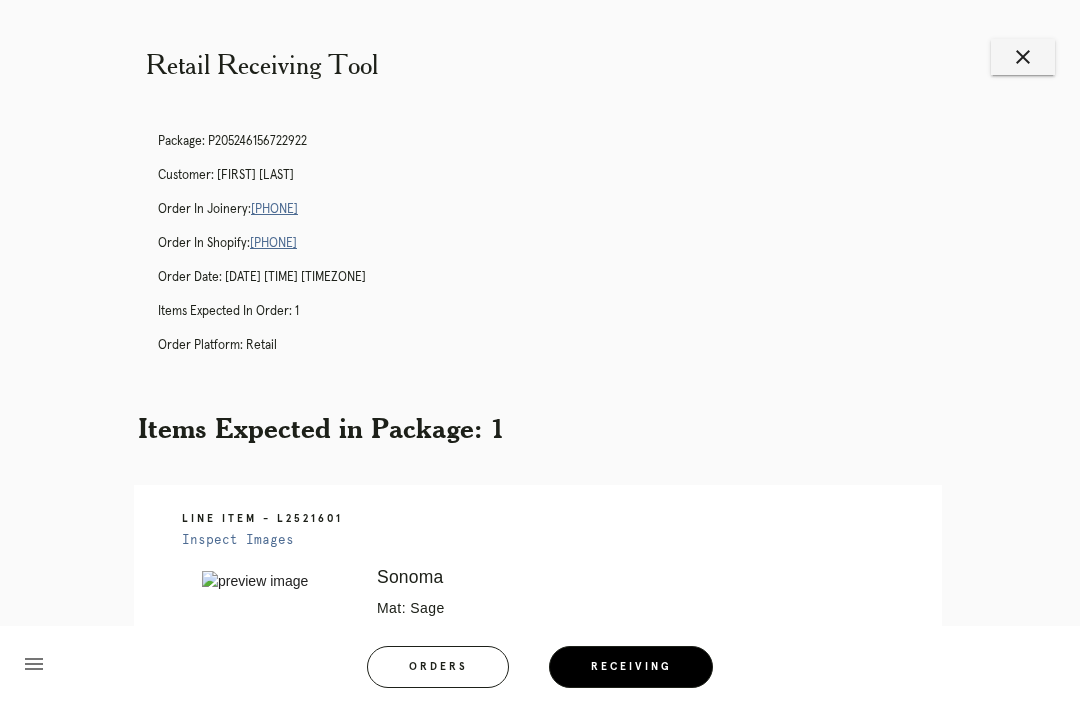 click on "R492489608" at bounding box center (274, 209) 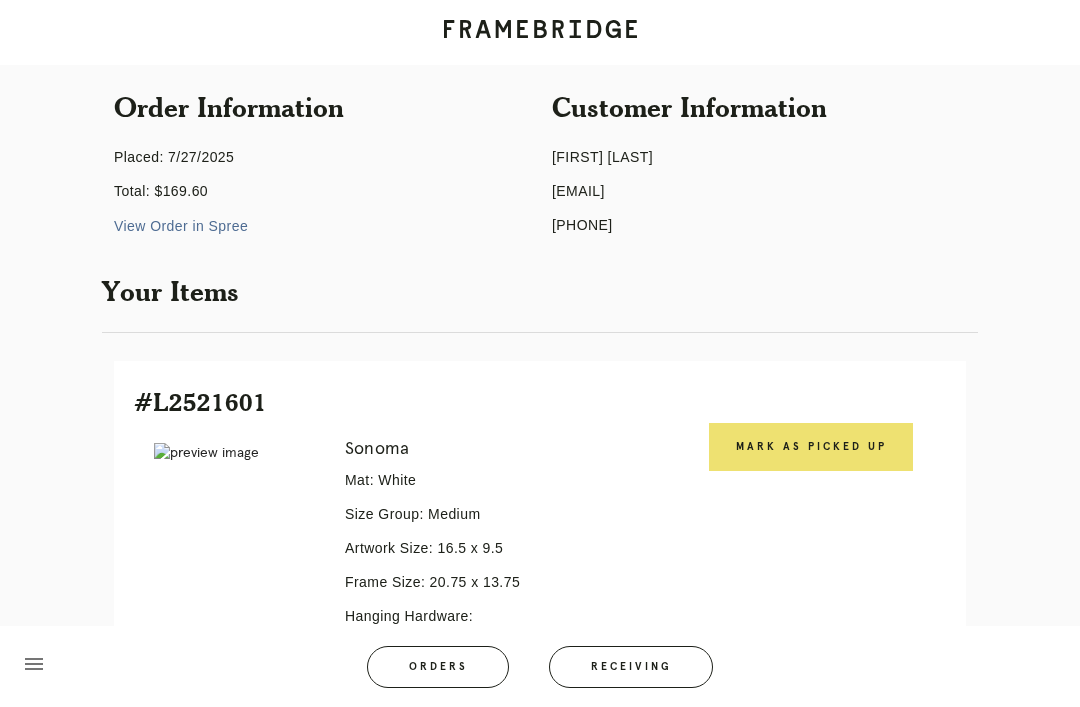scroll, scrollTop: 446, scrollLeft: 0, axis: vertical 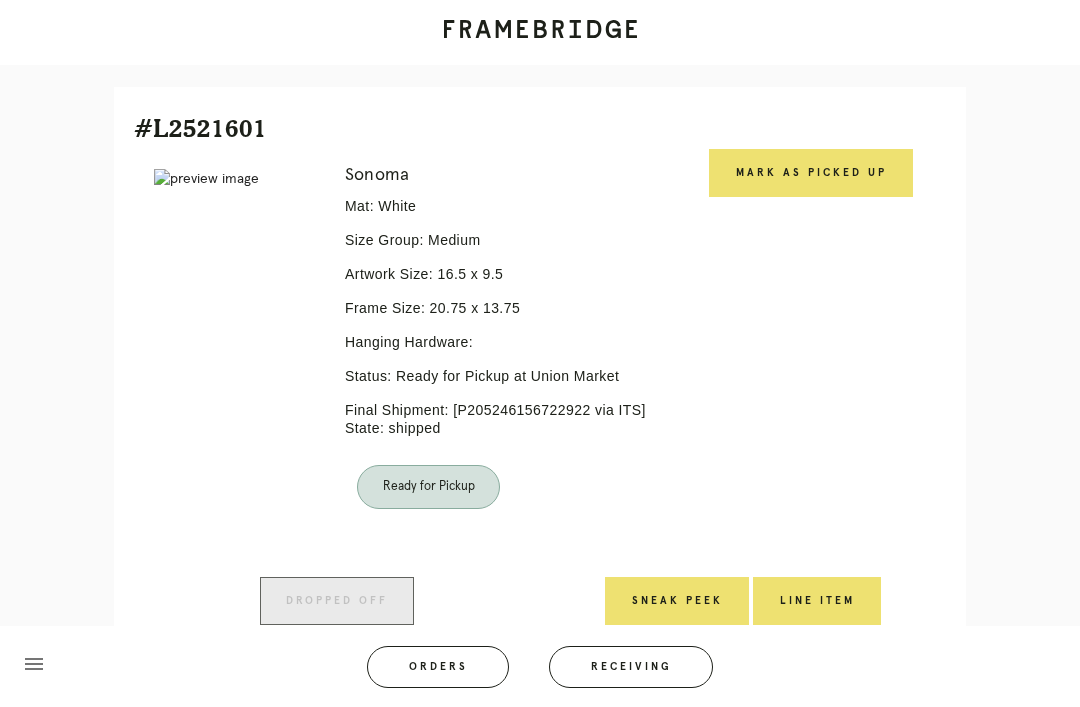 click on "Mark as Picked Up" at bounding box center (811, 173) 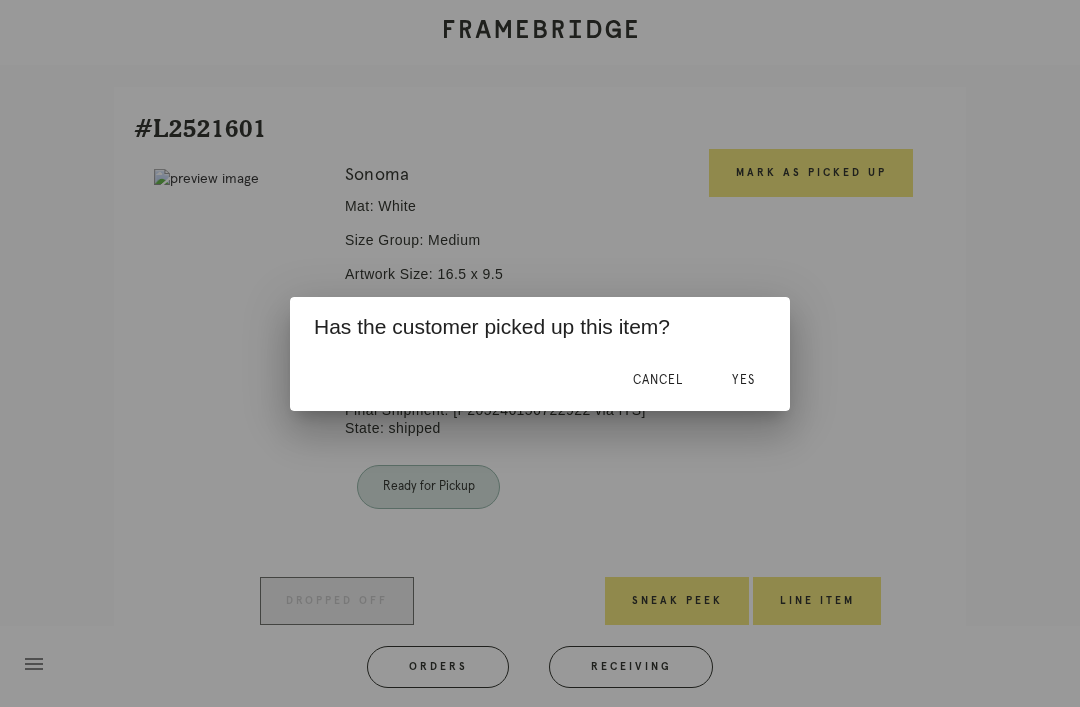 click on "Yes" at bounding box center (743, 380) 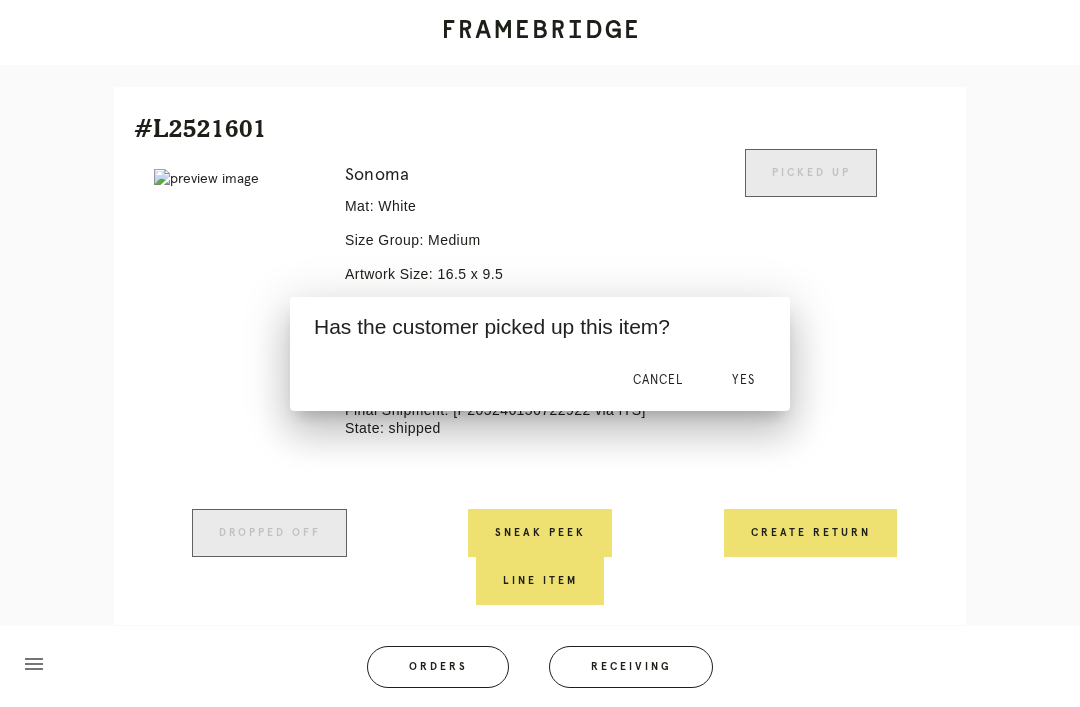 scroll, scrollTop: 428, scrollLeft: 0, axis: vertical 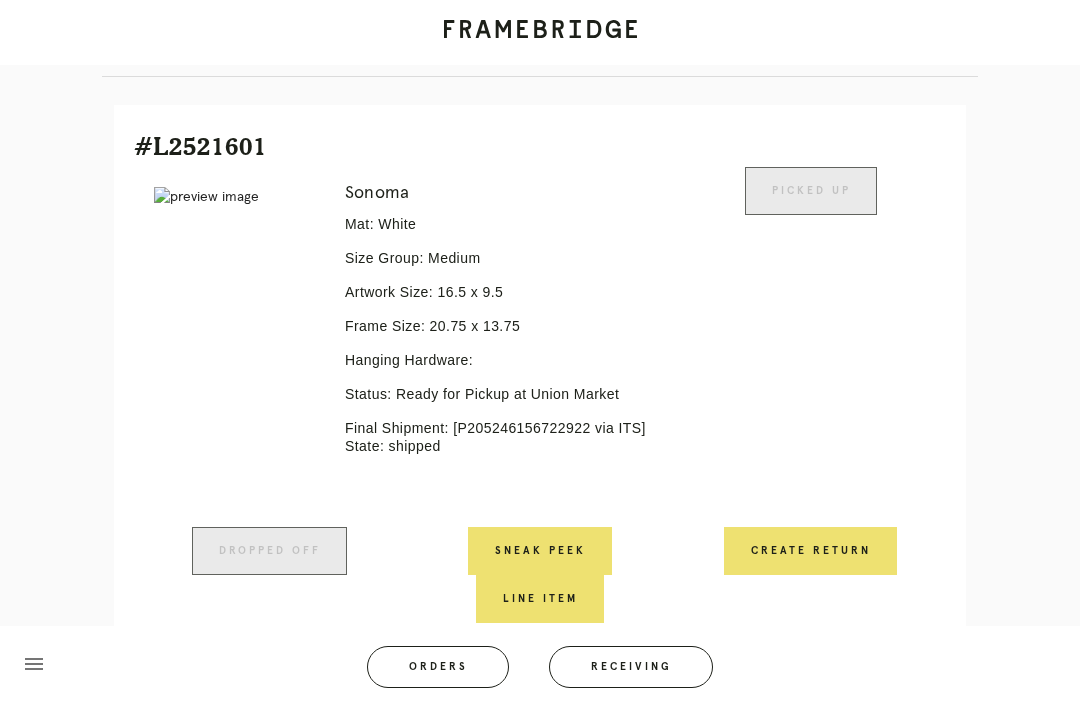 click on "Orders" at bounding box center [438, 667] 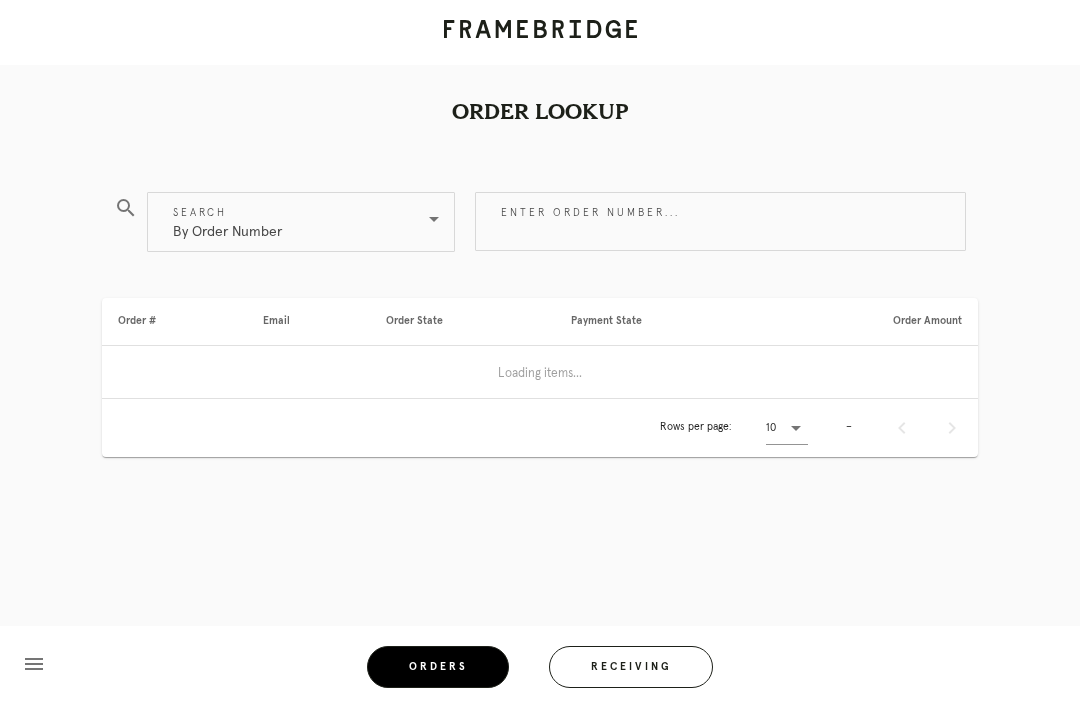 scroll, scrollTop: 0, scrollLeft: 0, axis: both 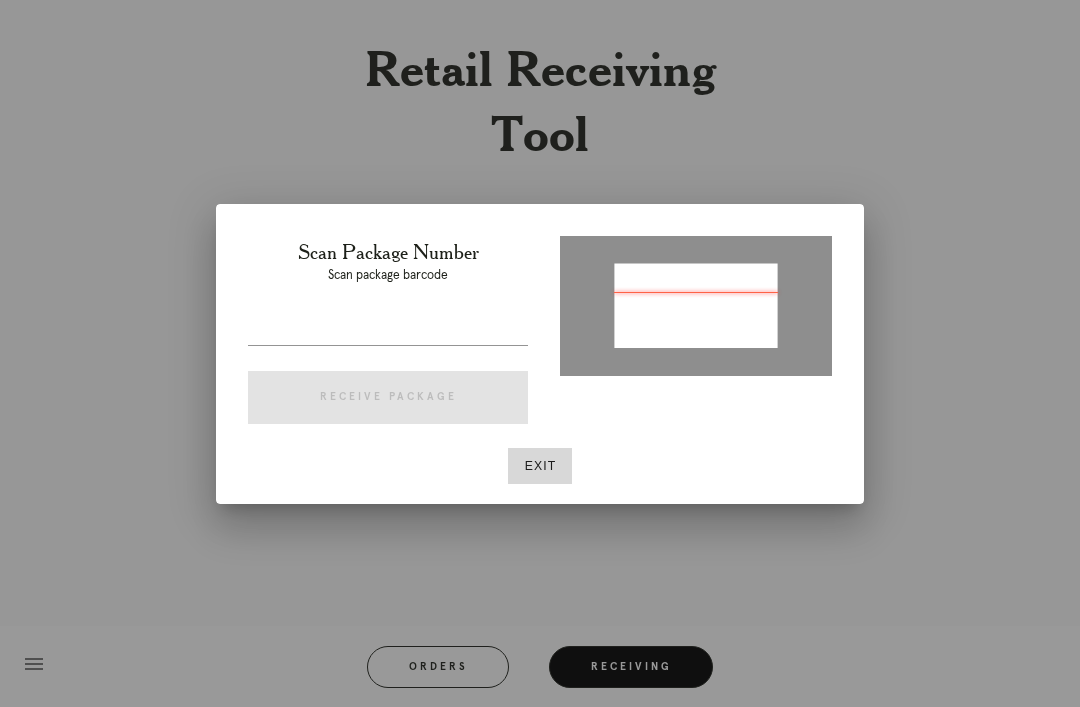 type on "P726454421891551" 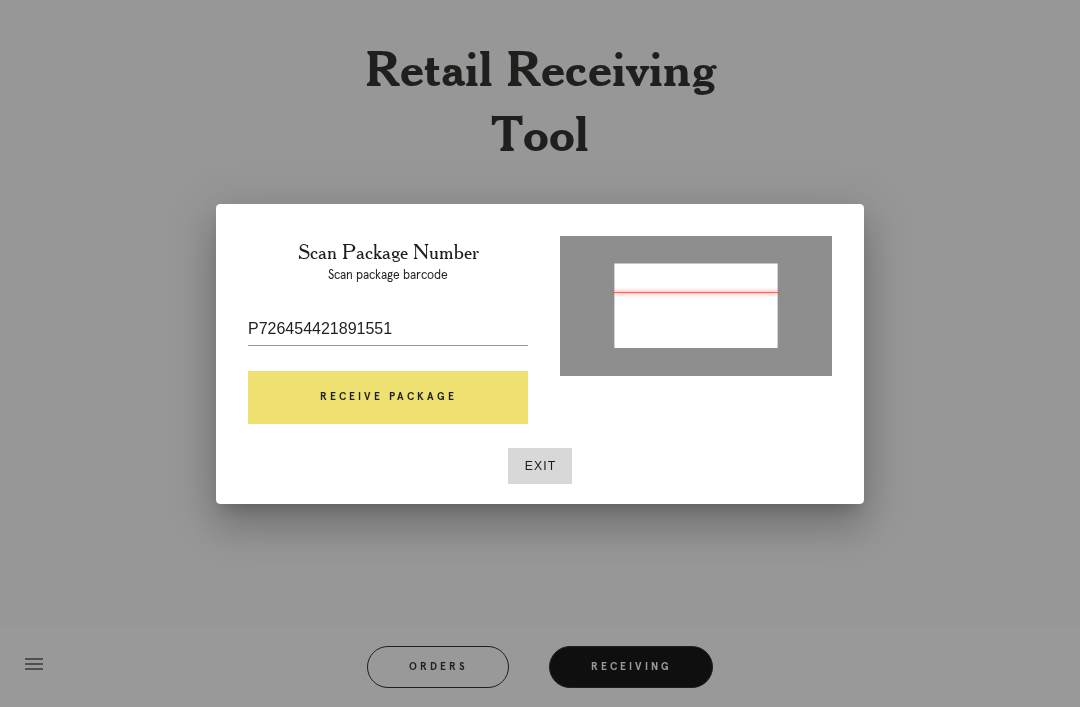 click on "Receive Package" at bounding box center (388, 398) 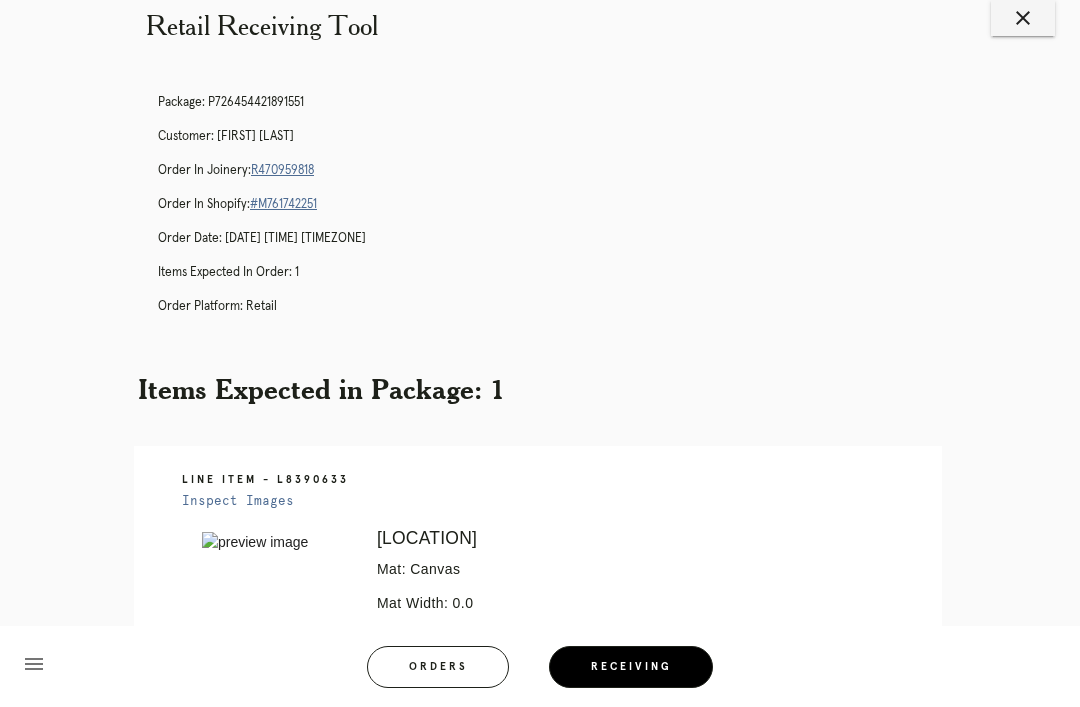 scroll, scrollTop: 0, scrollLeft: 0, axis: both 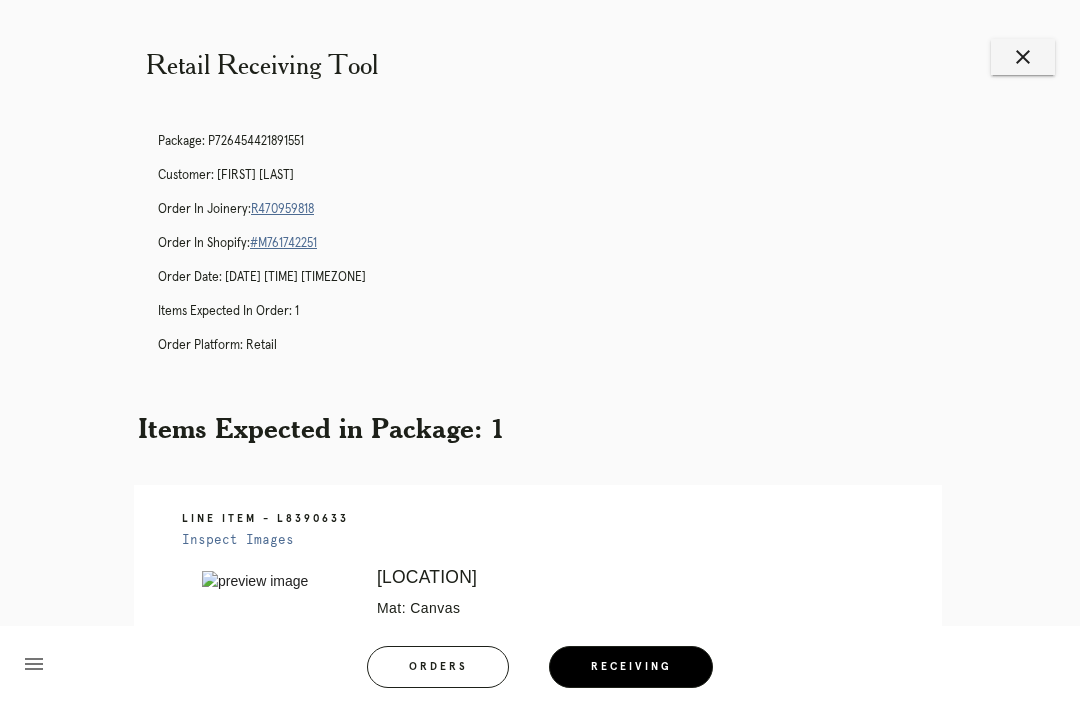 click on "R470959818" at bounding box center (282, 209) 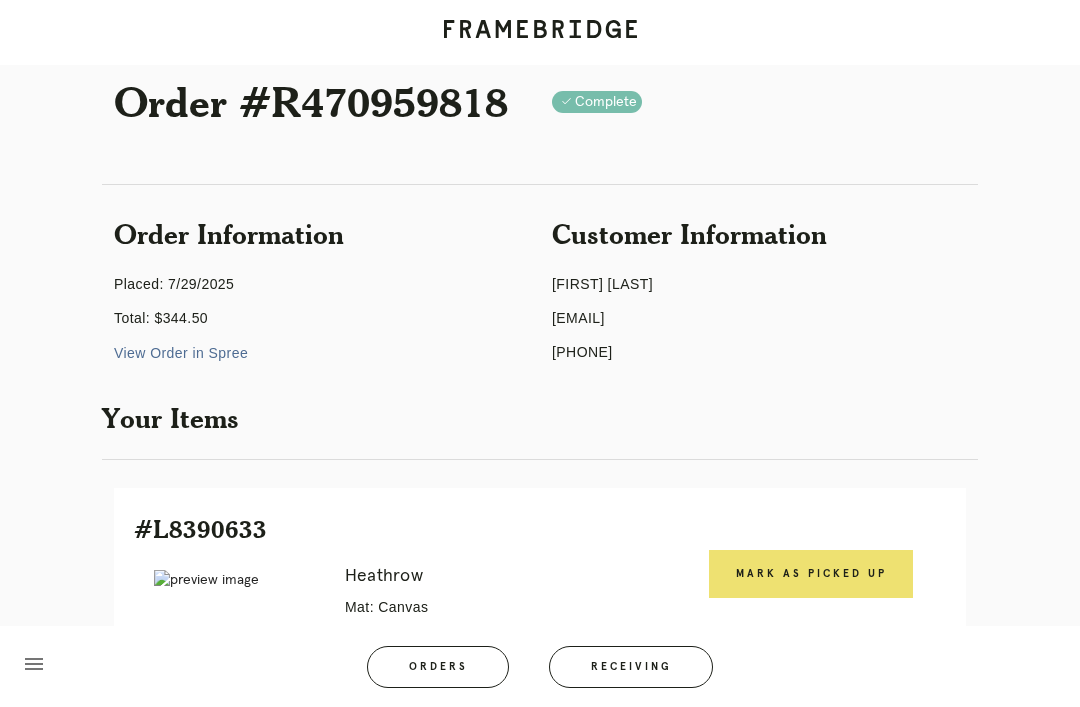 scroll, scrollTop: 464, scrollLeft: 0, axis: vertical 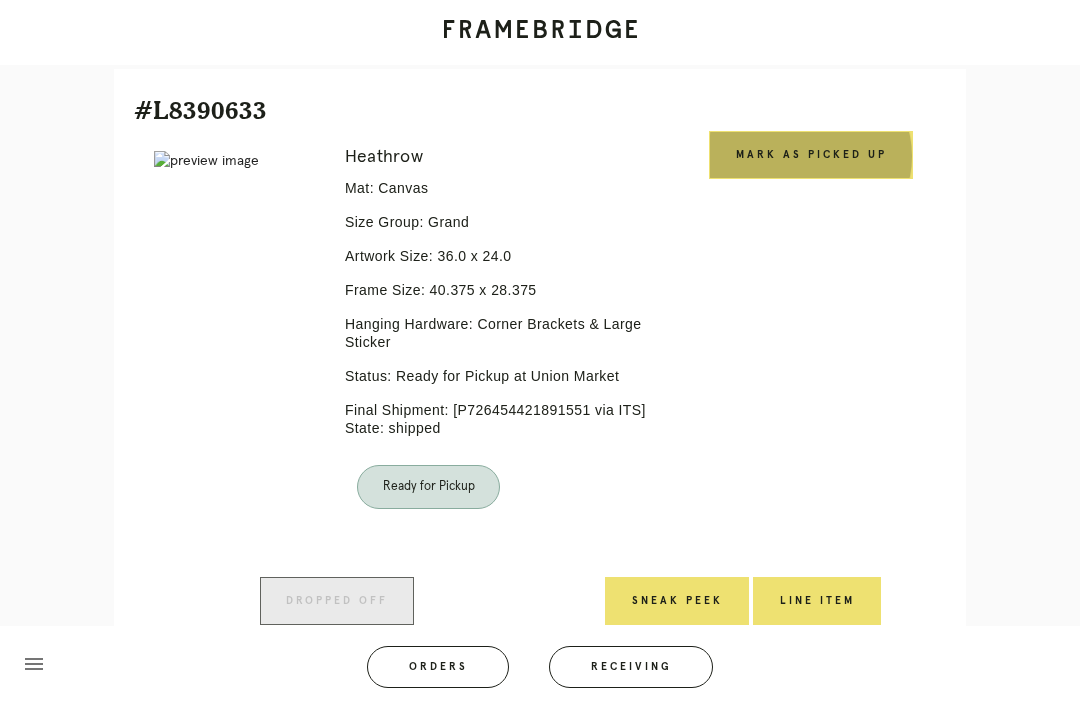 click on "Mark as Picked Up" at bounding box center [811, 155] 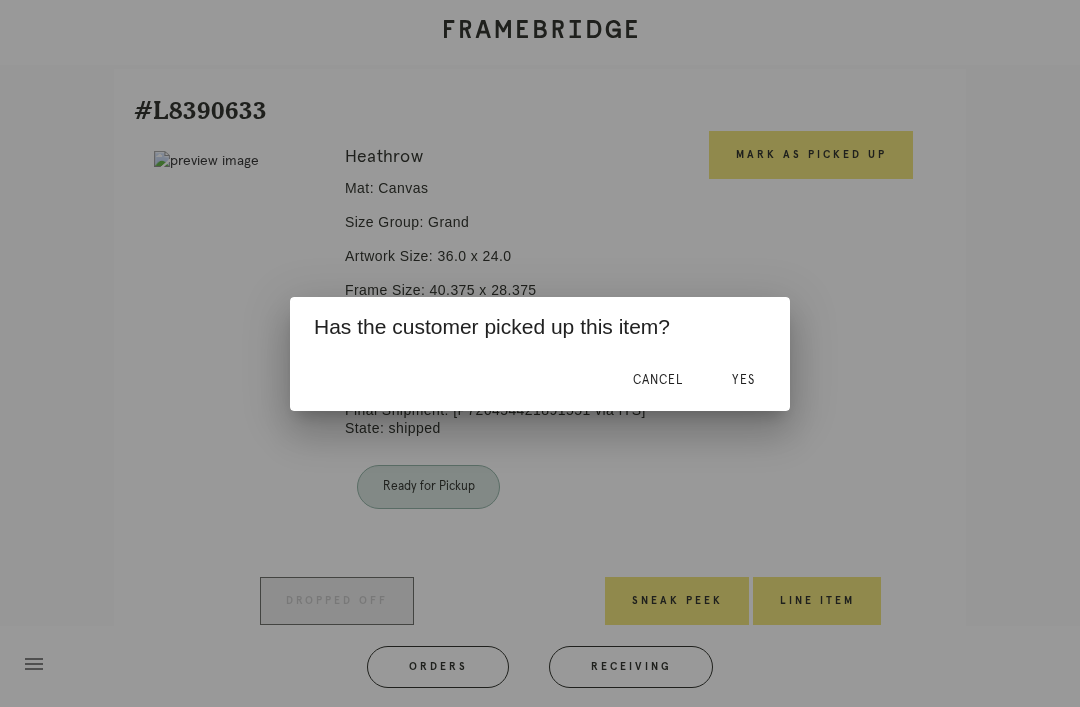 click on "Yes" at bounding box center [743, 381] 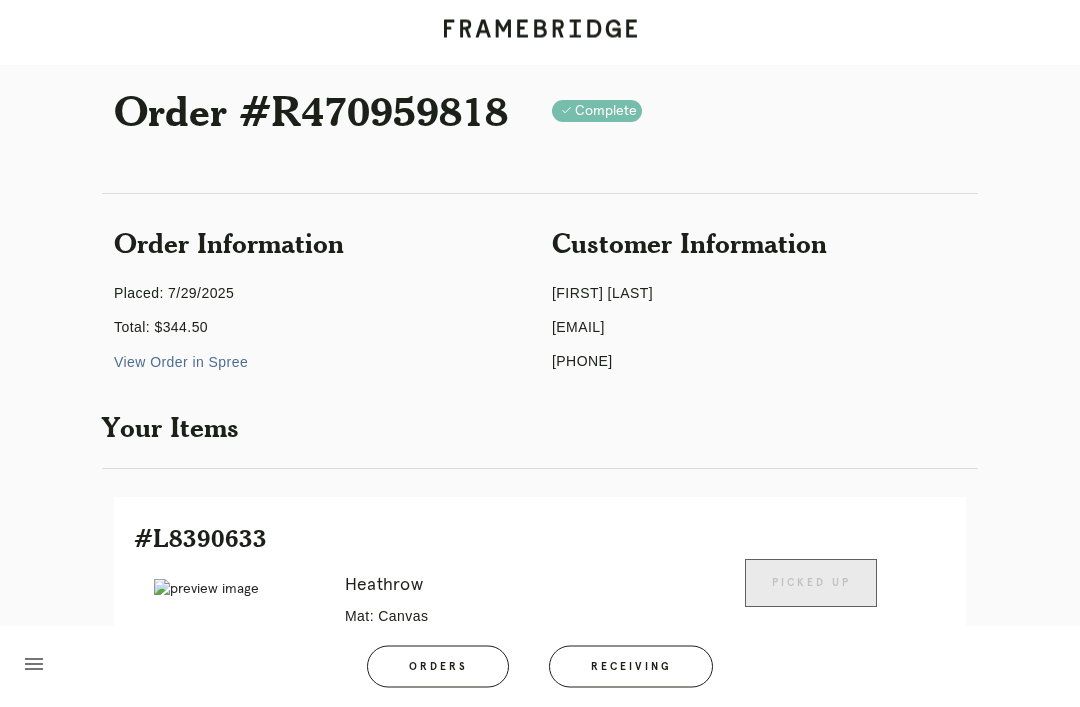 scroll, scrollTop: 0, scrollLeft: 0, axis: both 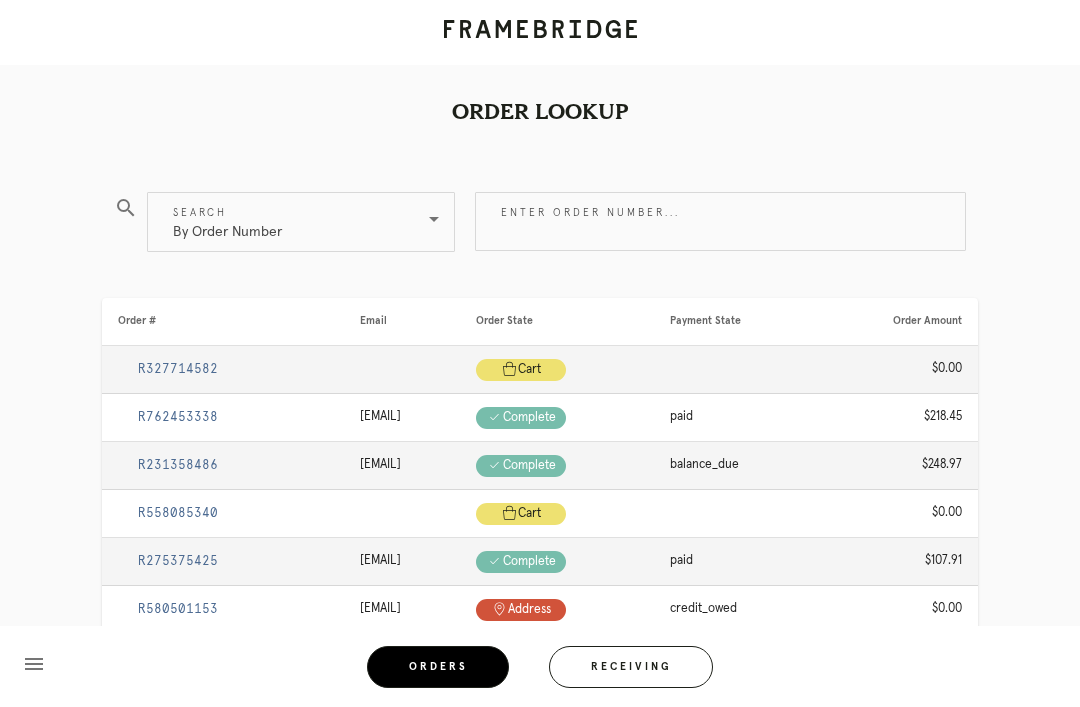 click on "Receiving" at bounding box center (631, 667) 